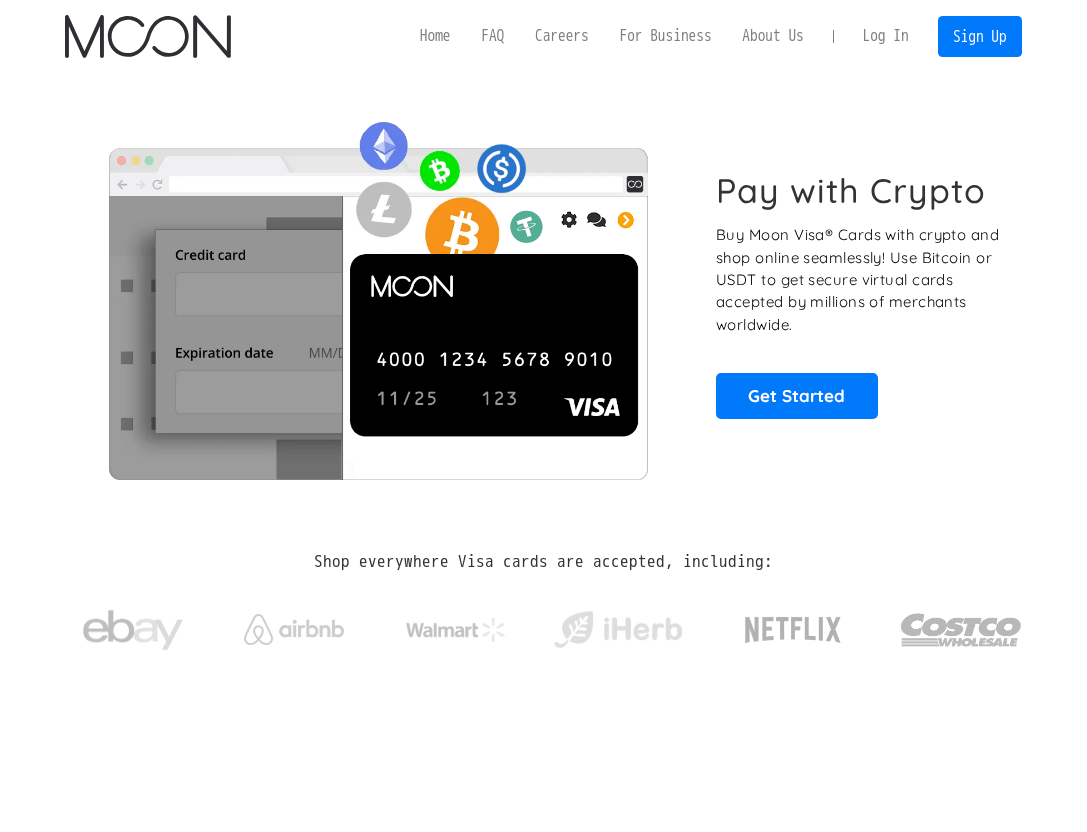 scroll, scrollTop: 0, scrollLeft: 0, axis: both 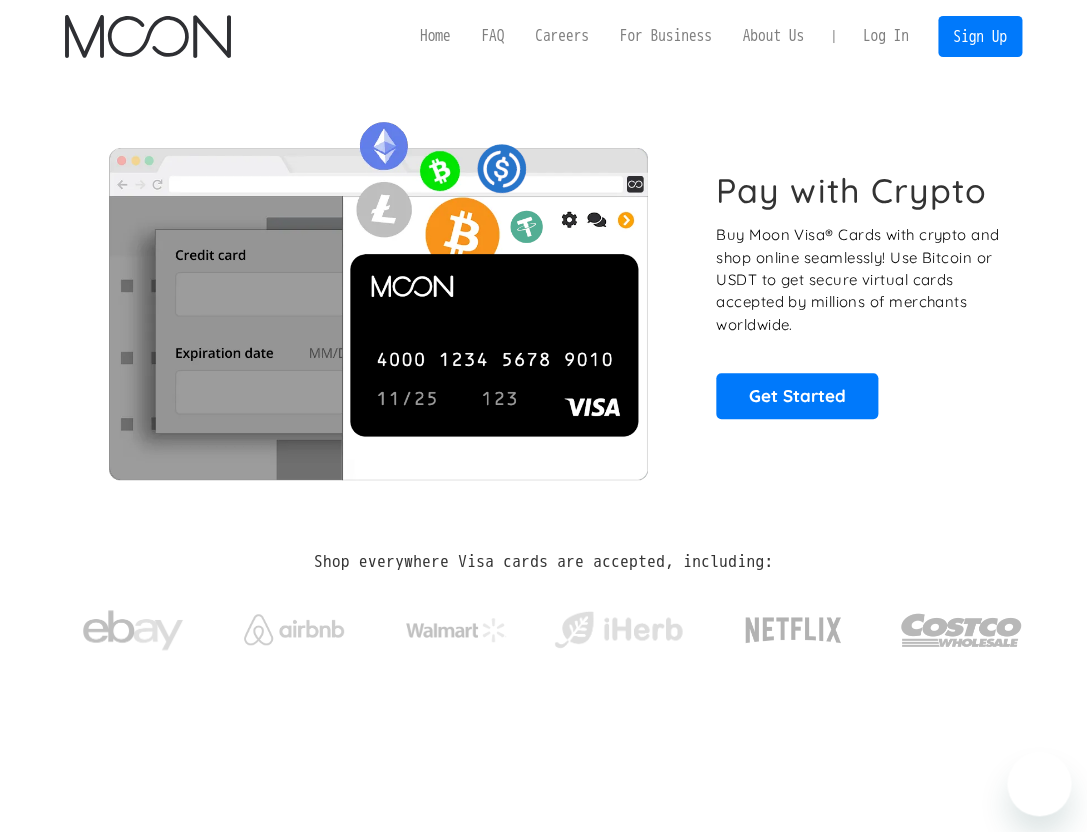 click on "Log In" at bounding box center [885, 37] 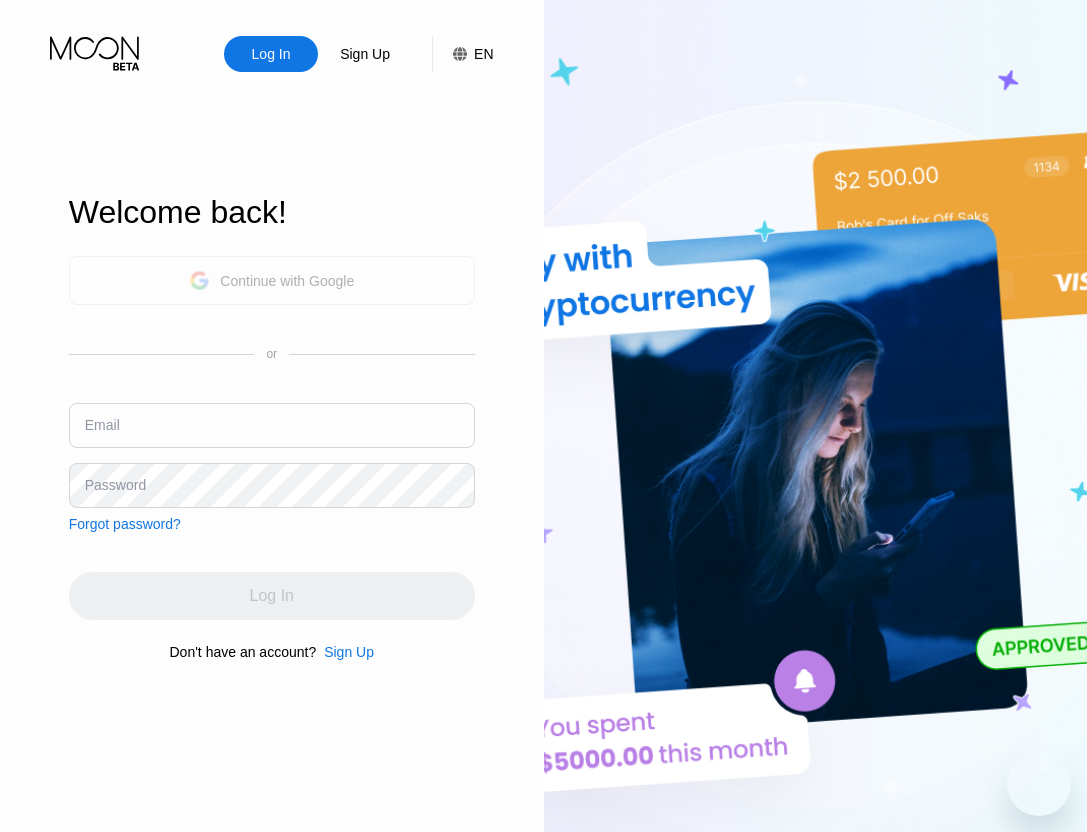 click on "Continue with Google" at bounding box center [272, 280] 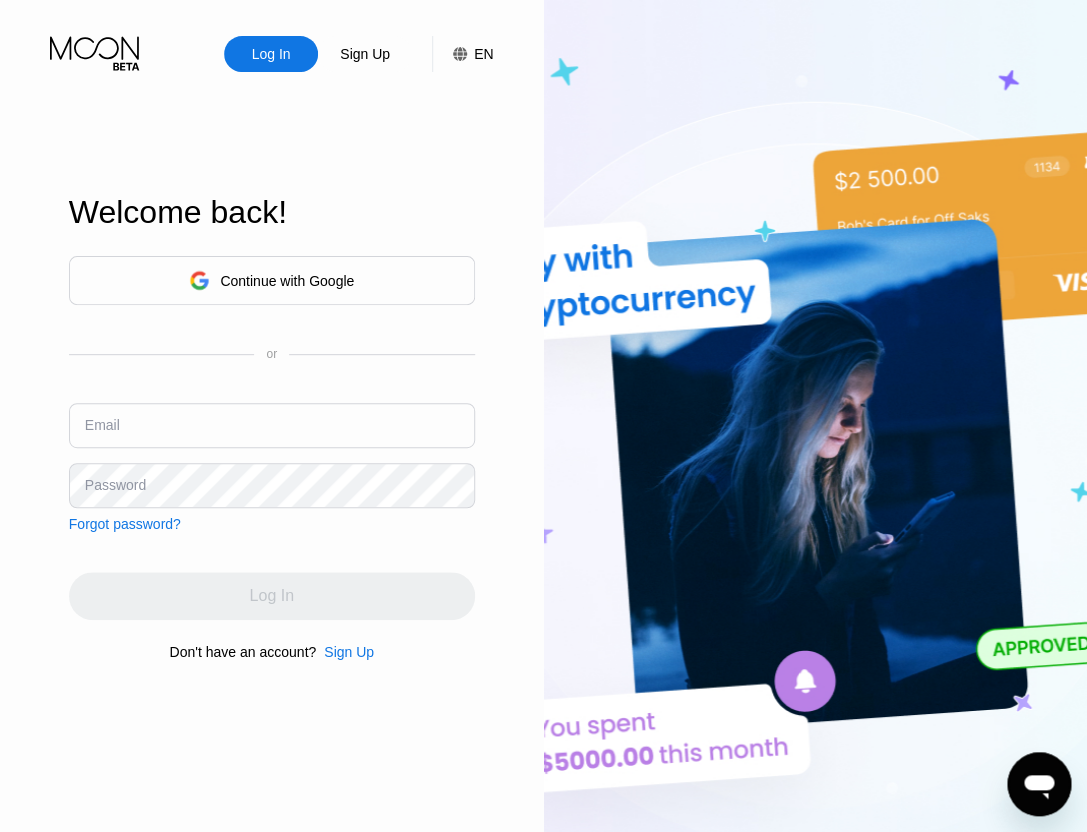 scroll, scrollTop: 0, scrollLeft: 0, axis: both 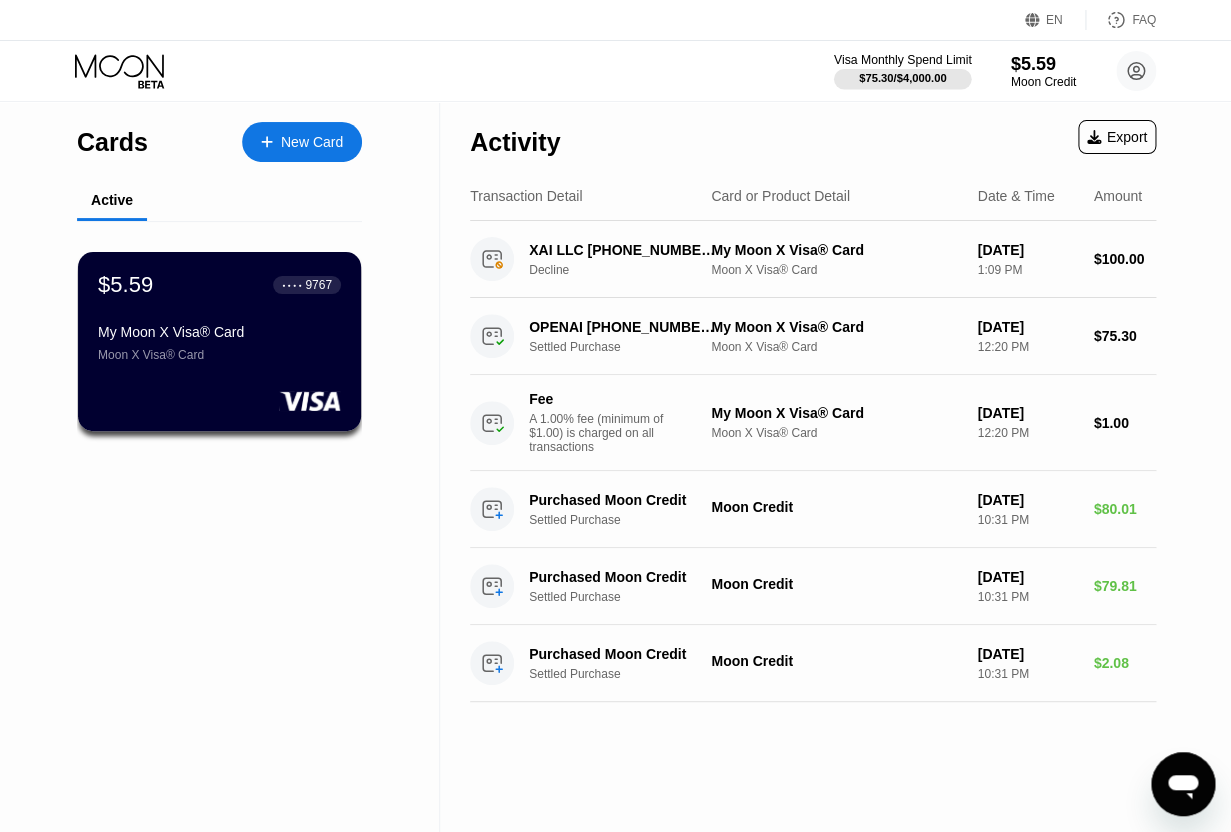 click on "$75.30 / $4,000.00" at bounding box center (902, 78) 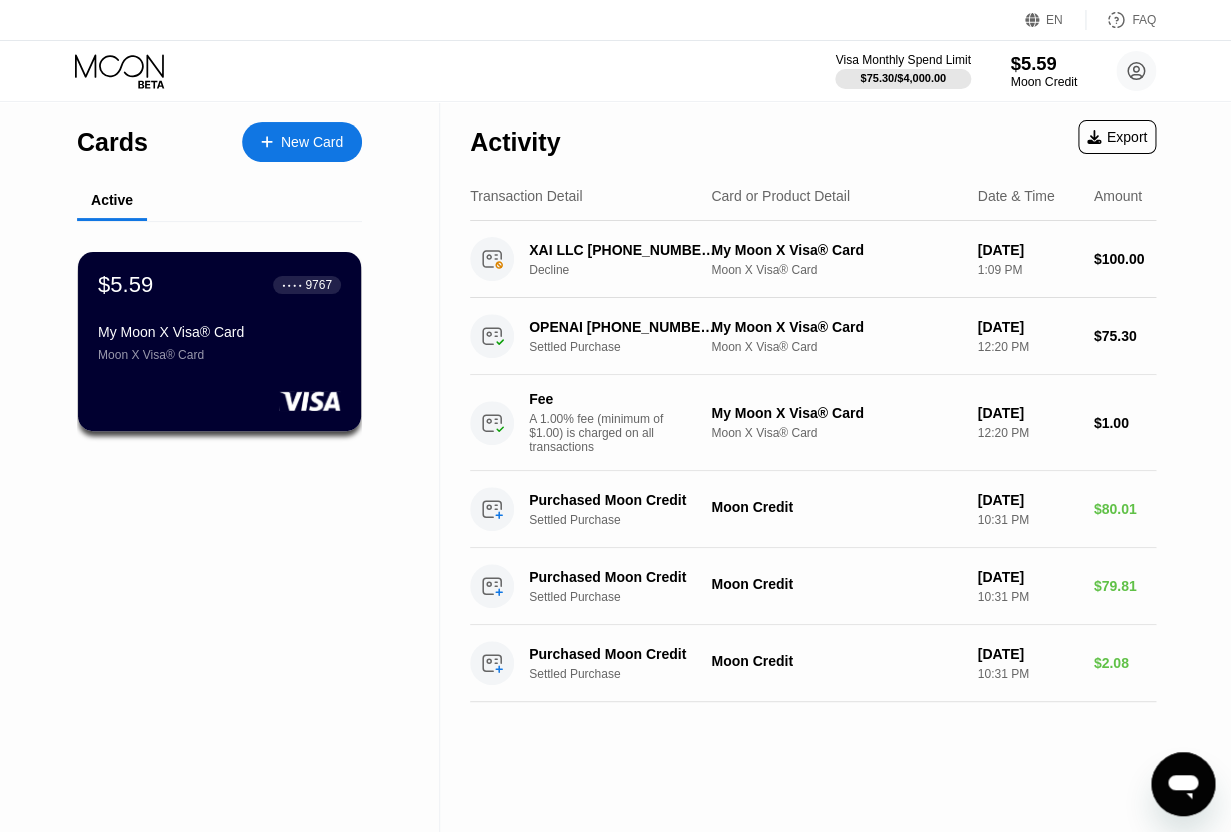 click on "$5.59" at bounding box center [1043, 63] 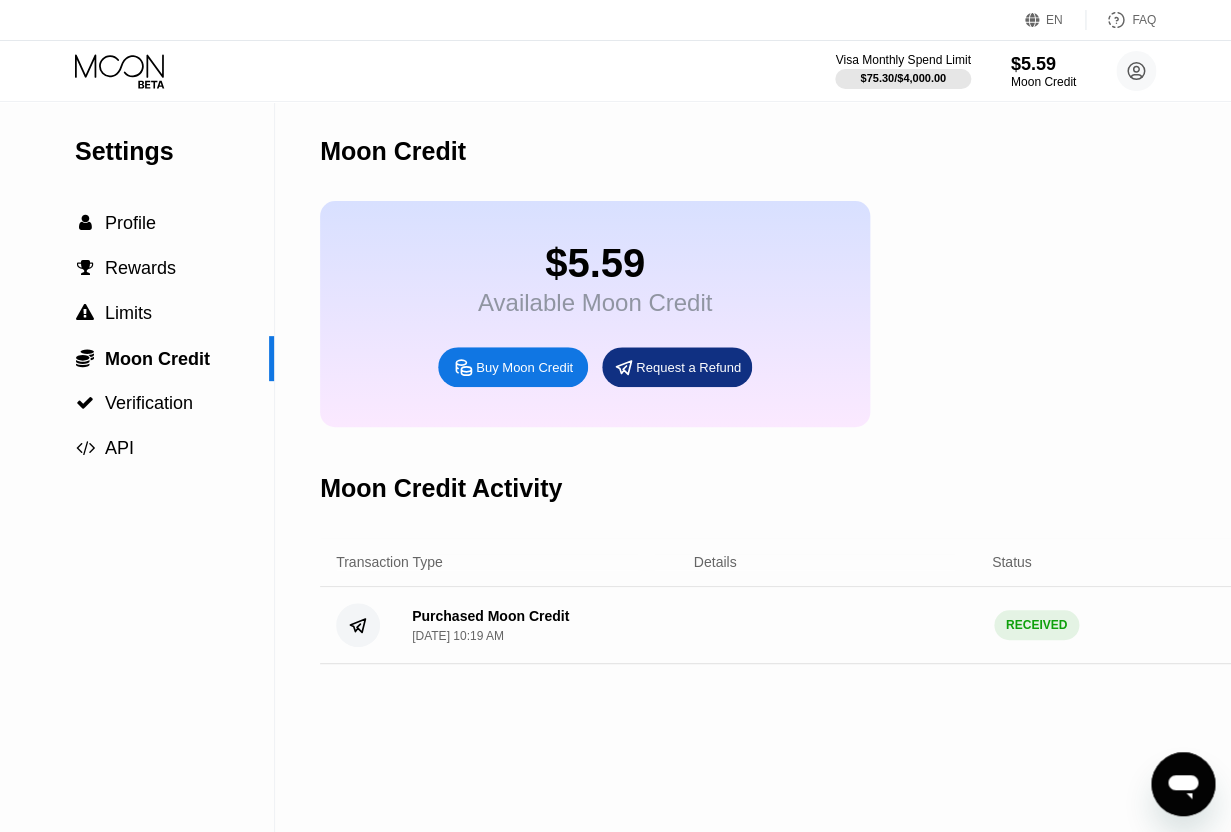 click on "Buy Moon Credit" at bounding box center (524, 367) 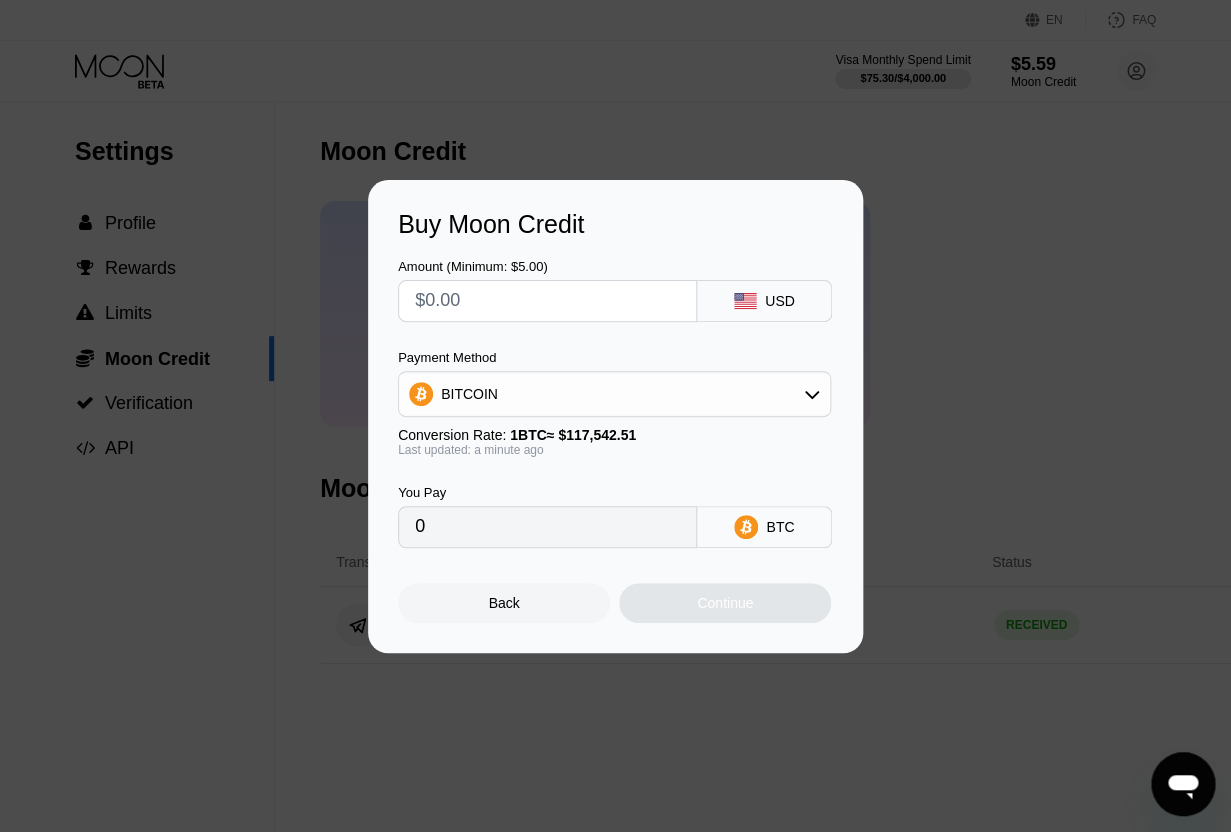 click at bounding box center (547, 301) 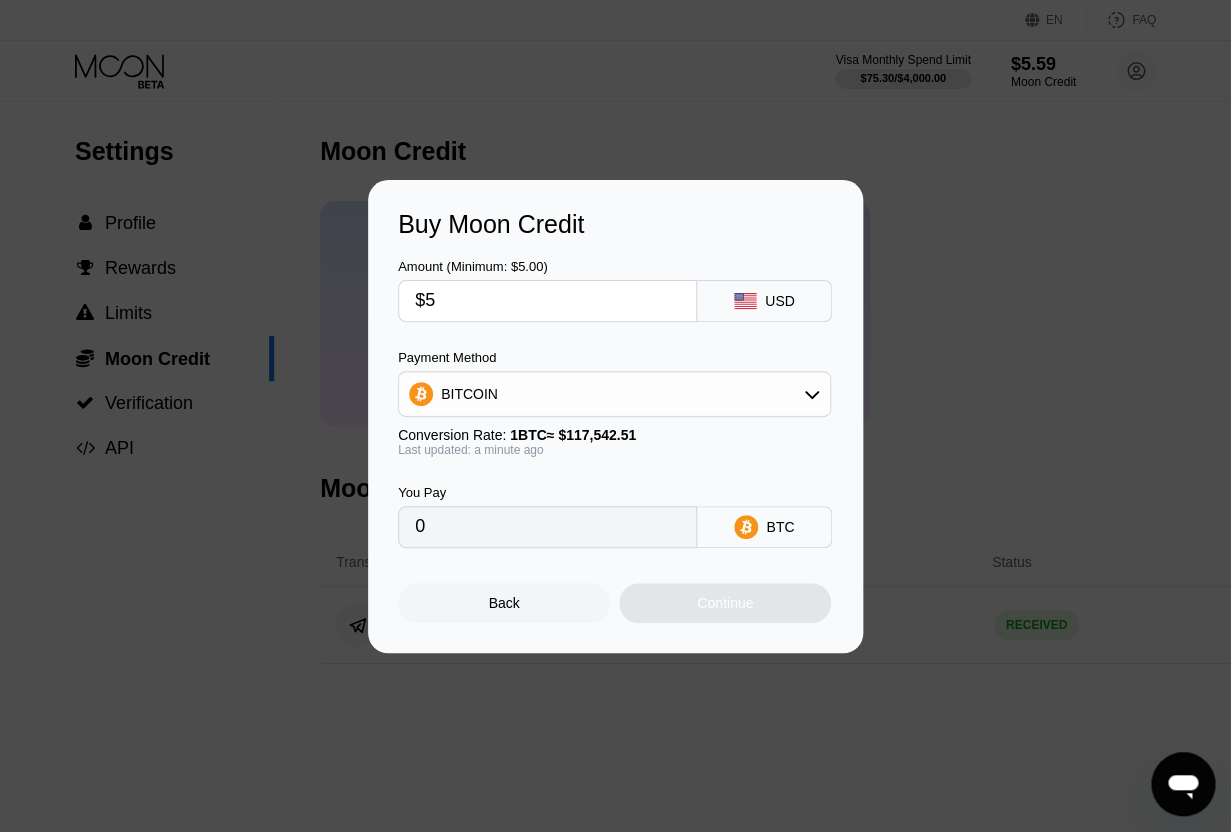 type on "$50" 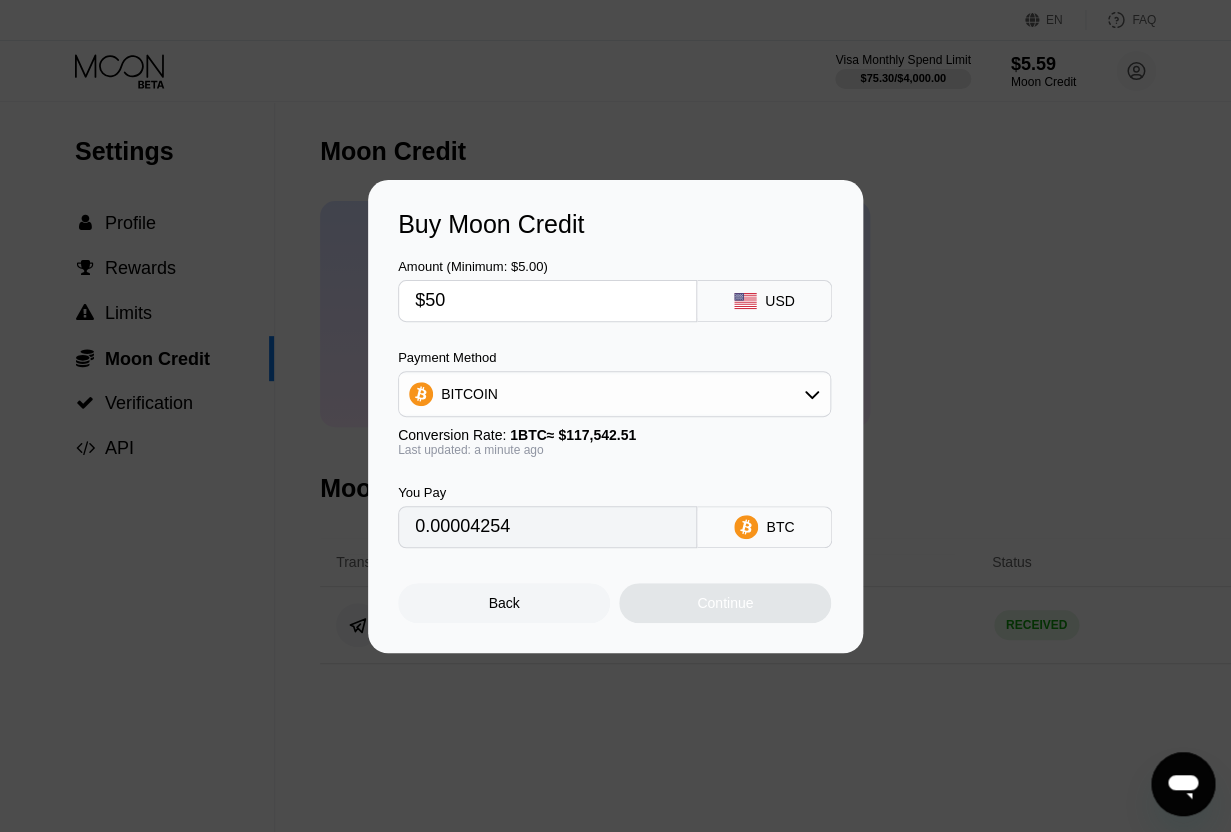 type on "0.00042538" 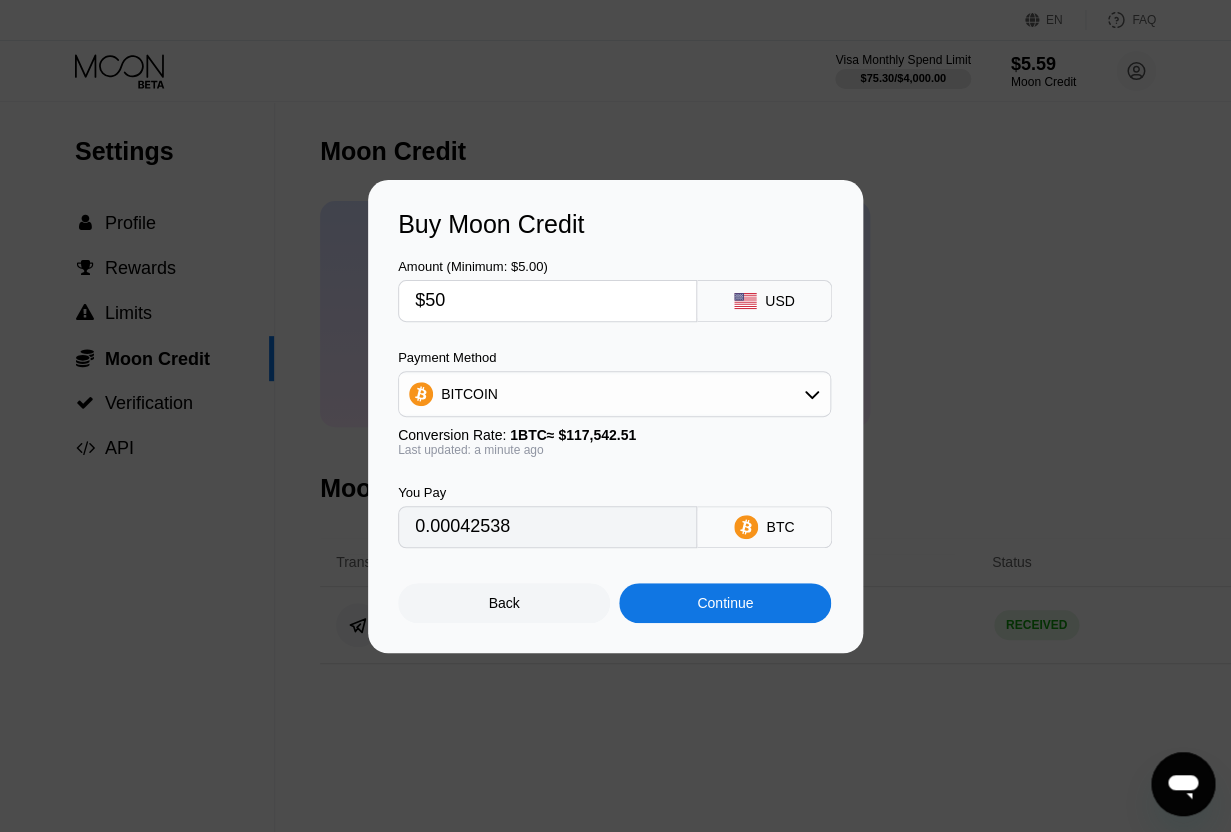 type on "$50" 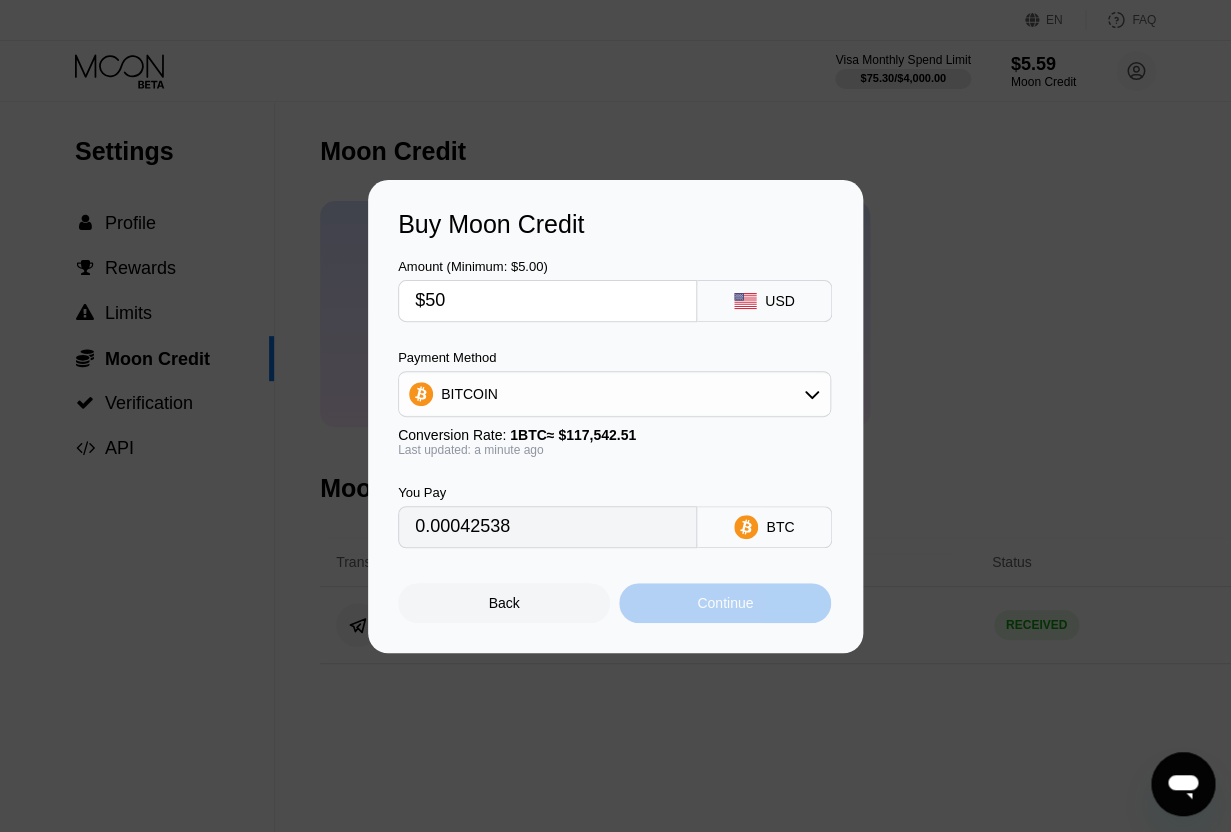 click on "Continue" at bounding box center (725, 603) 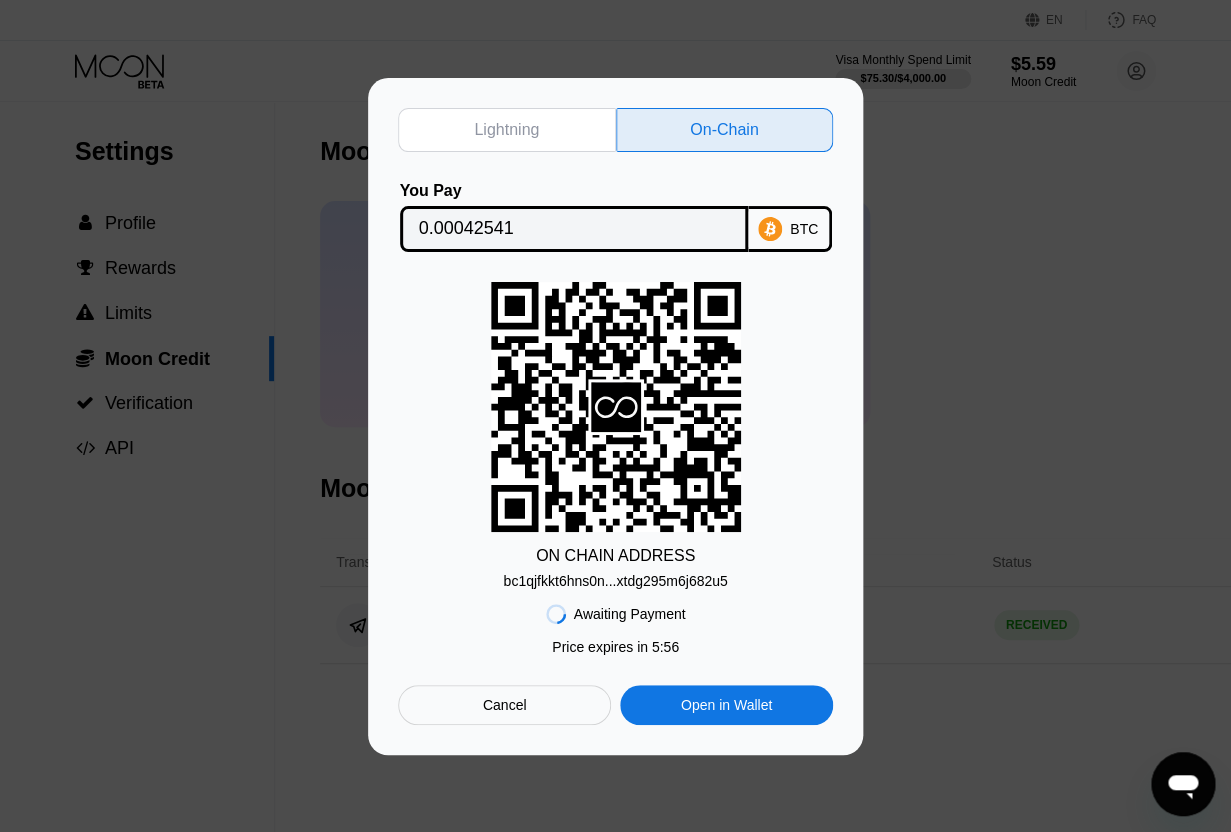 click on "Lightning" at bounding box center (506, 130) 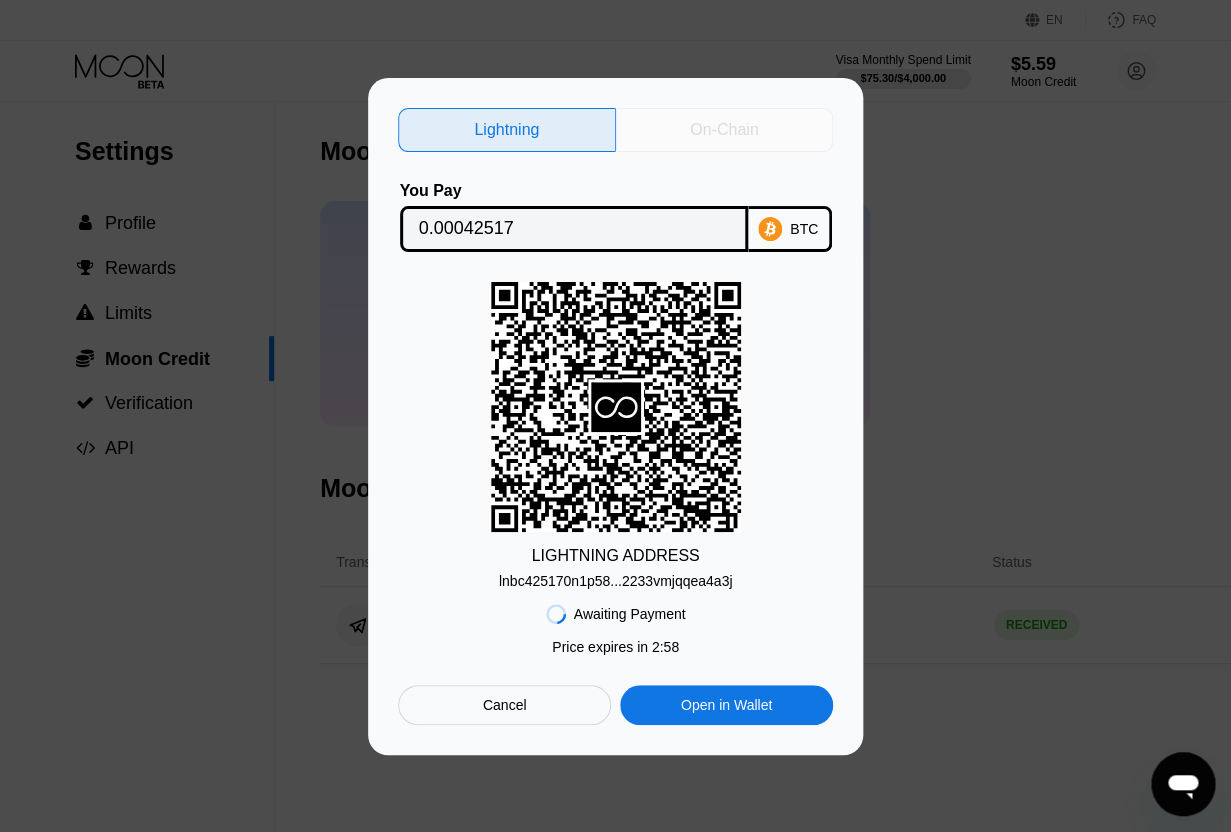 click on "On-Chain" at bounding box center [725, 130] 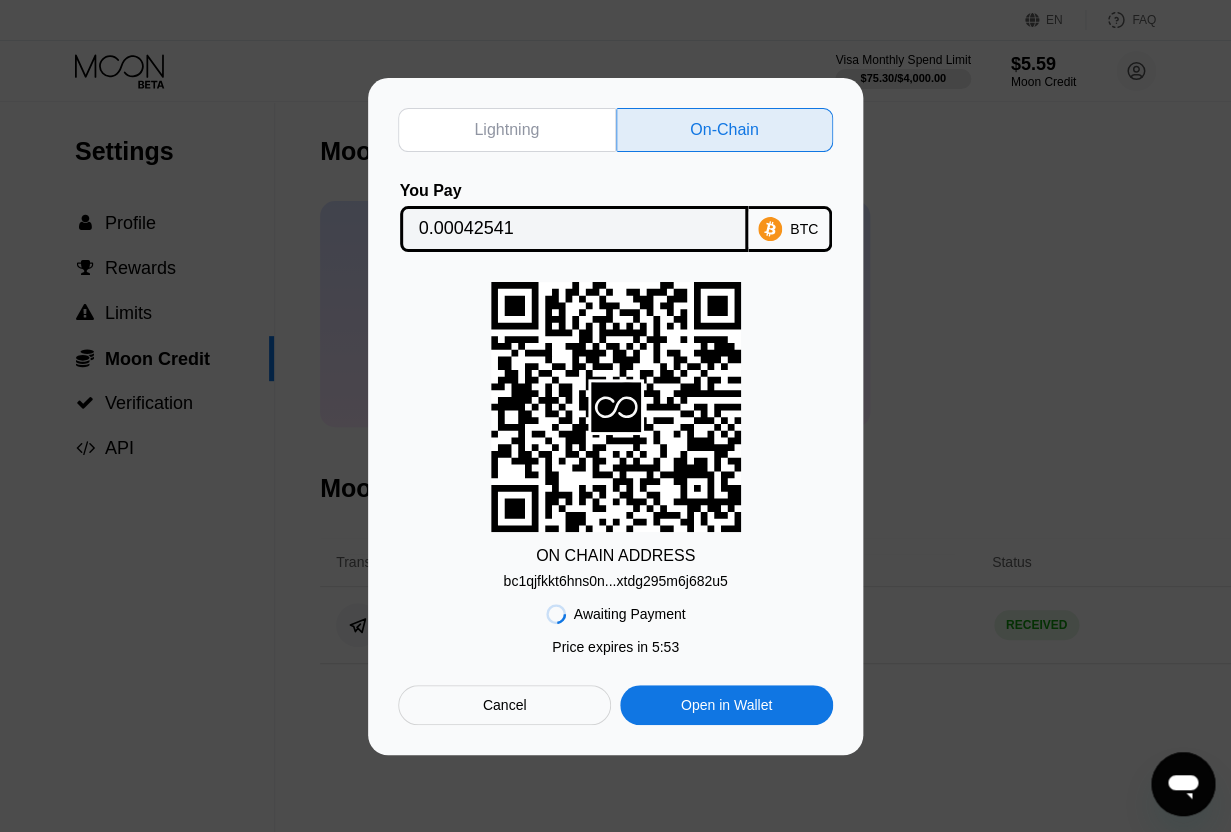 click on "Lightning On-Chain You Pay 0.00042541 BTC ON CHAIN   ADDRESS bc1qjfkkt6hns0n...xtdg295m6j682u5 Awaiting Payment Price expires in   2 : 56 Price expires in   5 : 53 Cancel Open in Wallet" at bounding box center (615, 416) 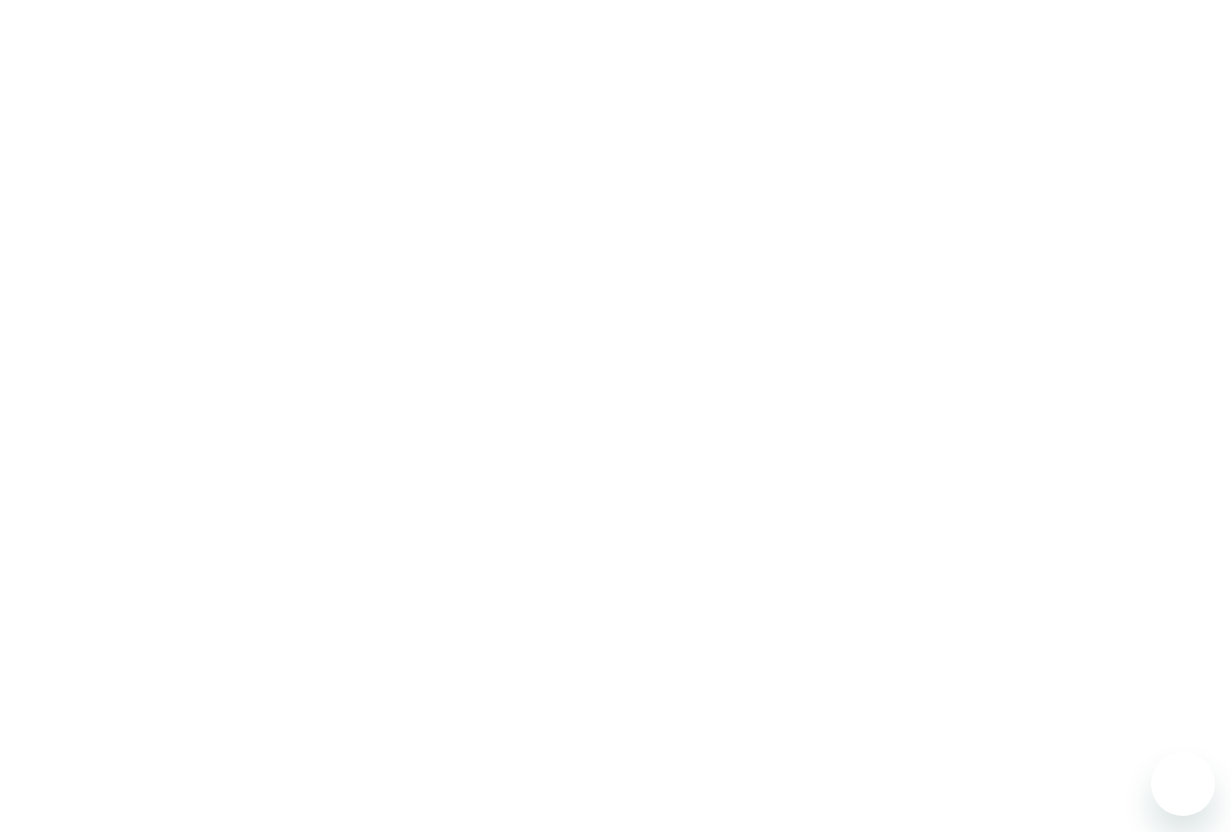 scroll, scrollTop: 0, scrollLeft: 0, axis: both 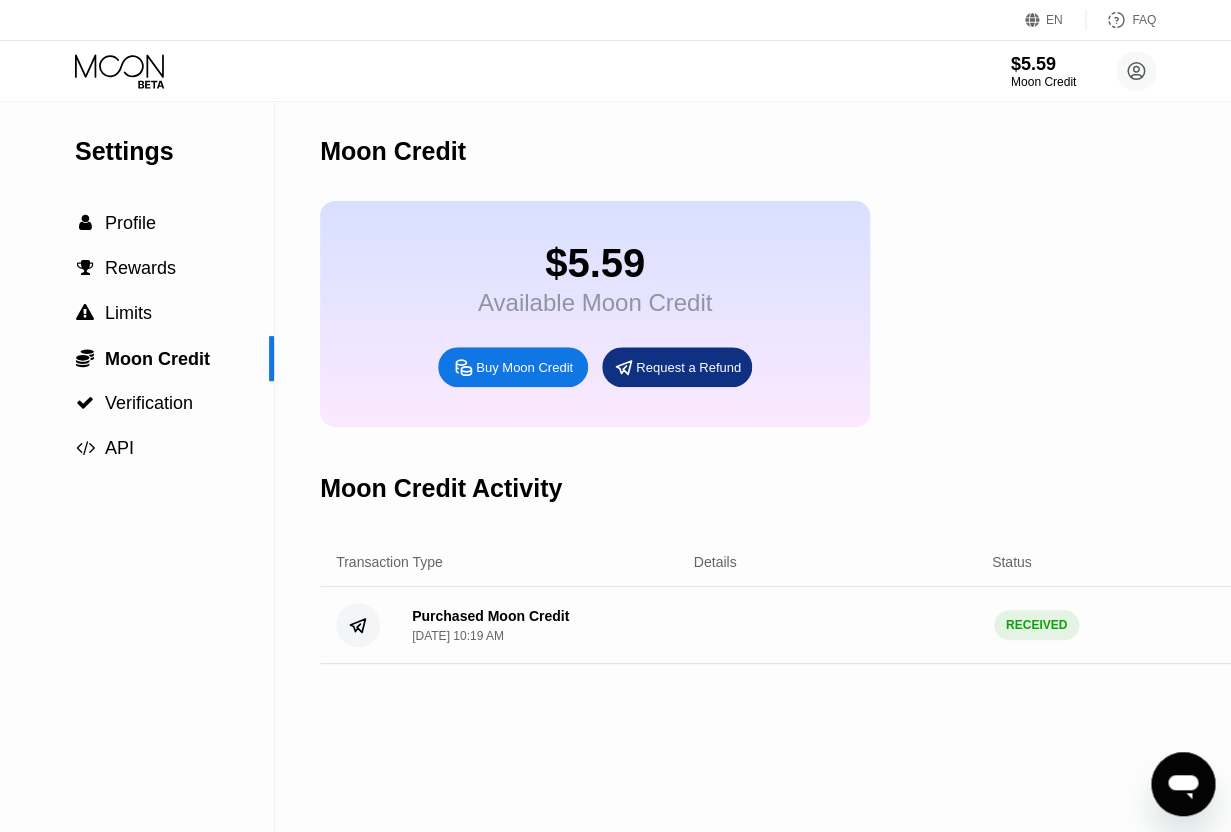 click on "Buy Moon Credit" at bounding box center [524, 367] 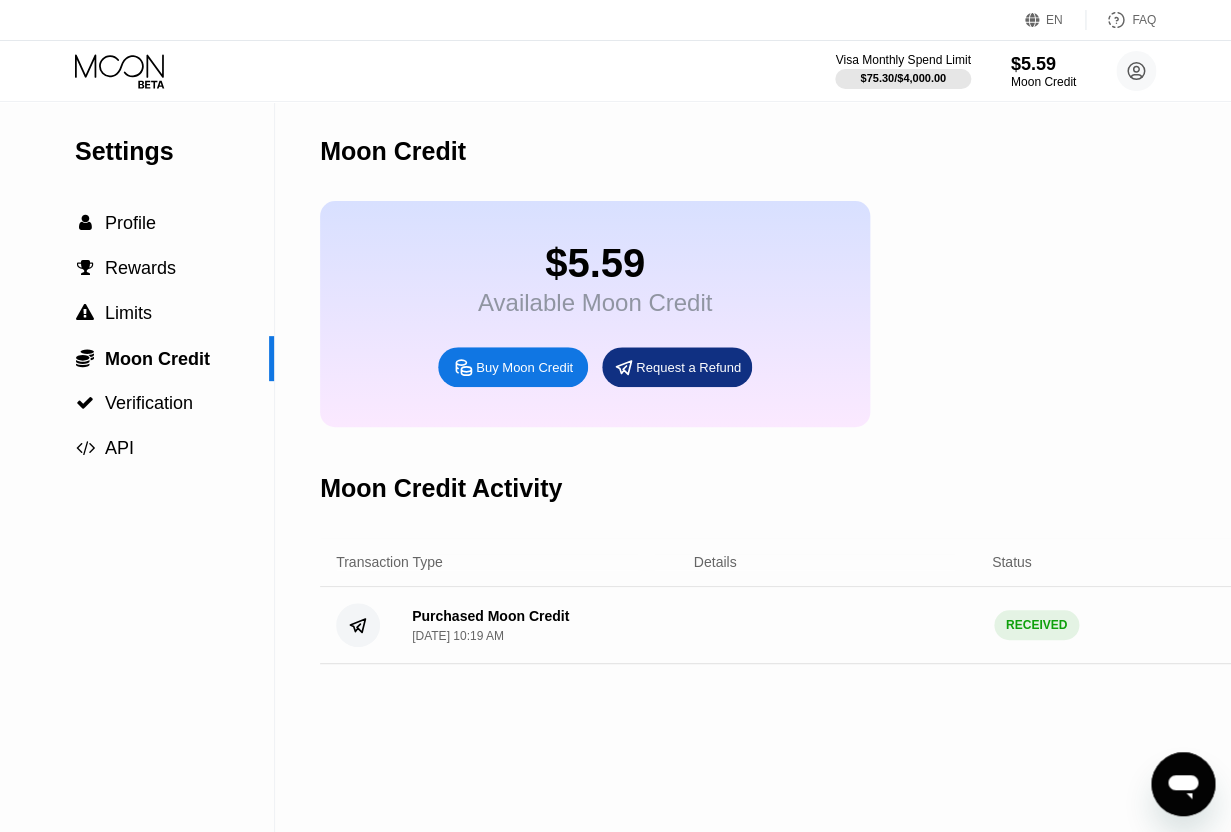type on "0" 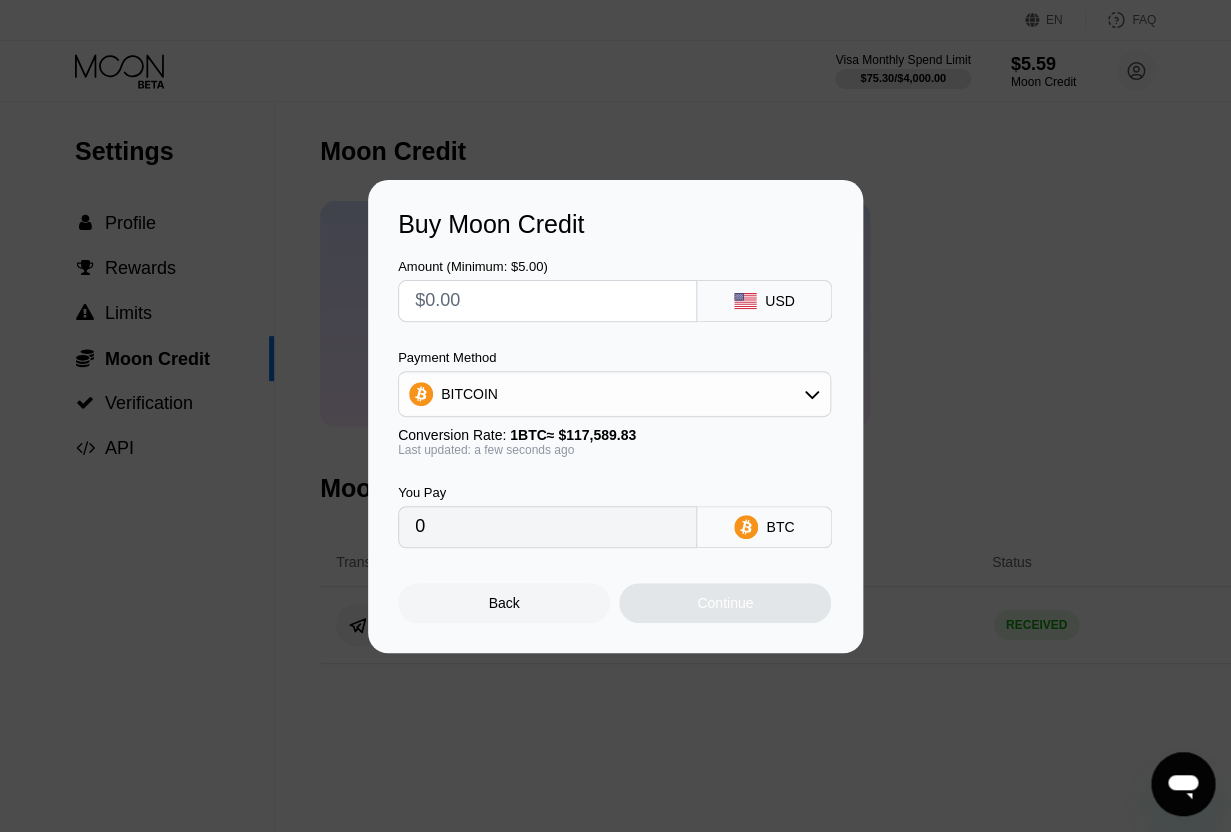 click at bounding box center [547, 301] 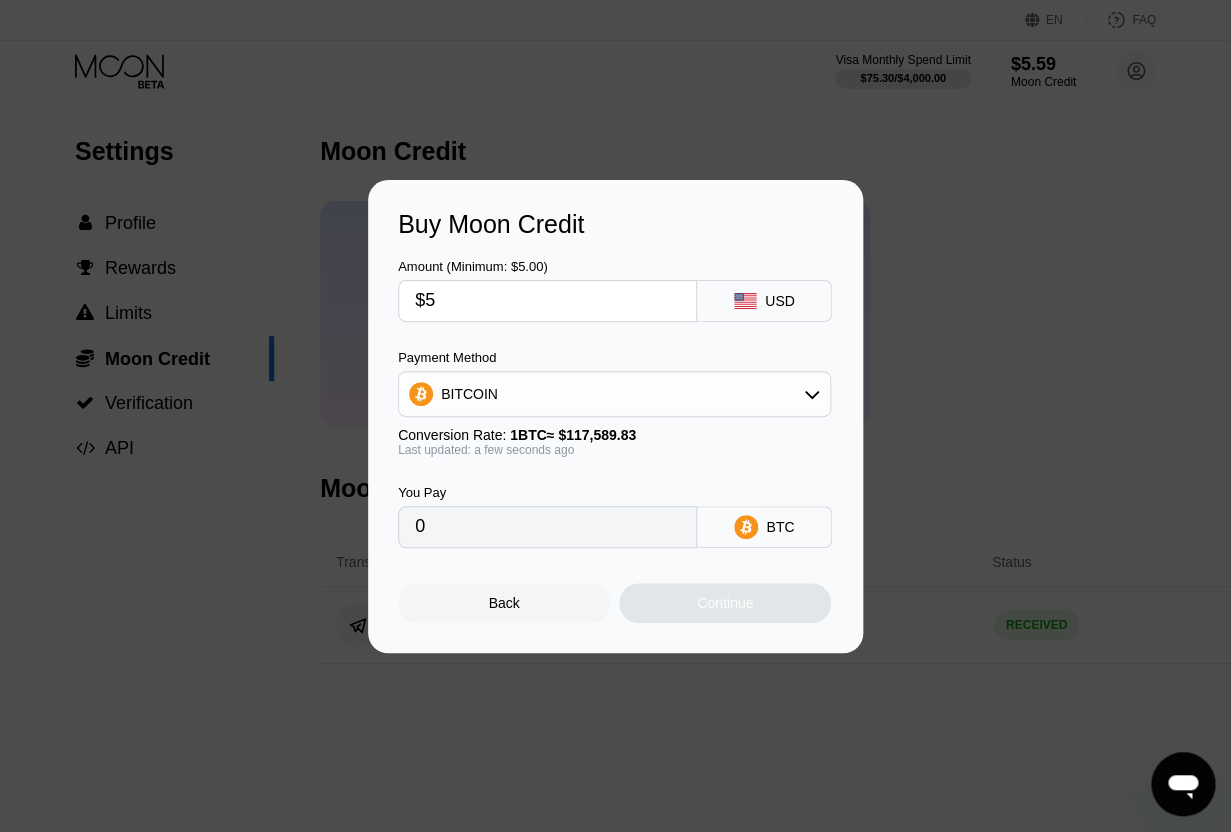 type on "$50" 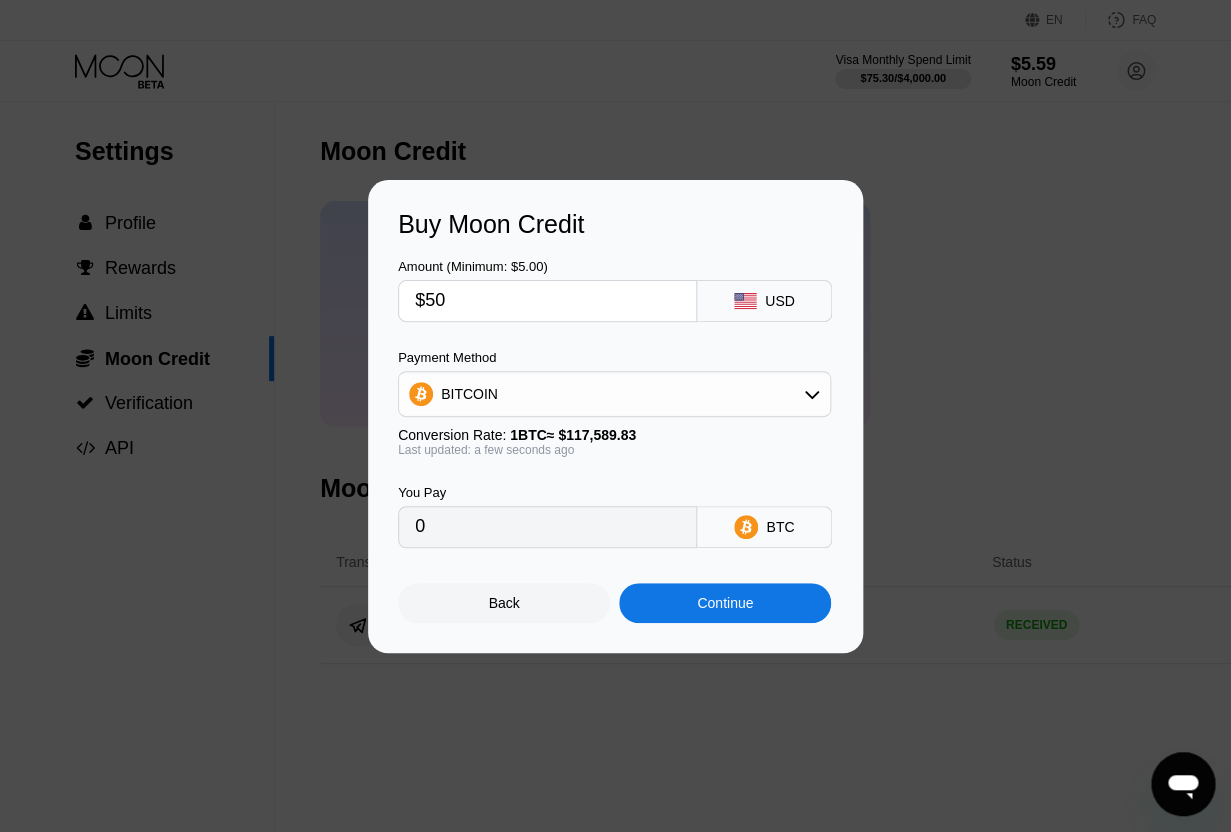 type on "0.00042521" 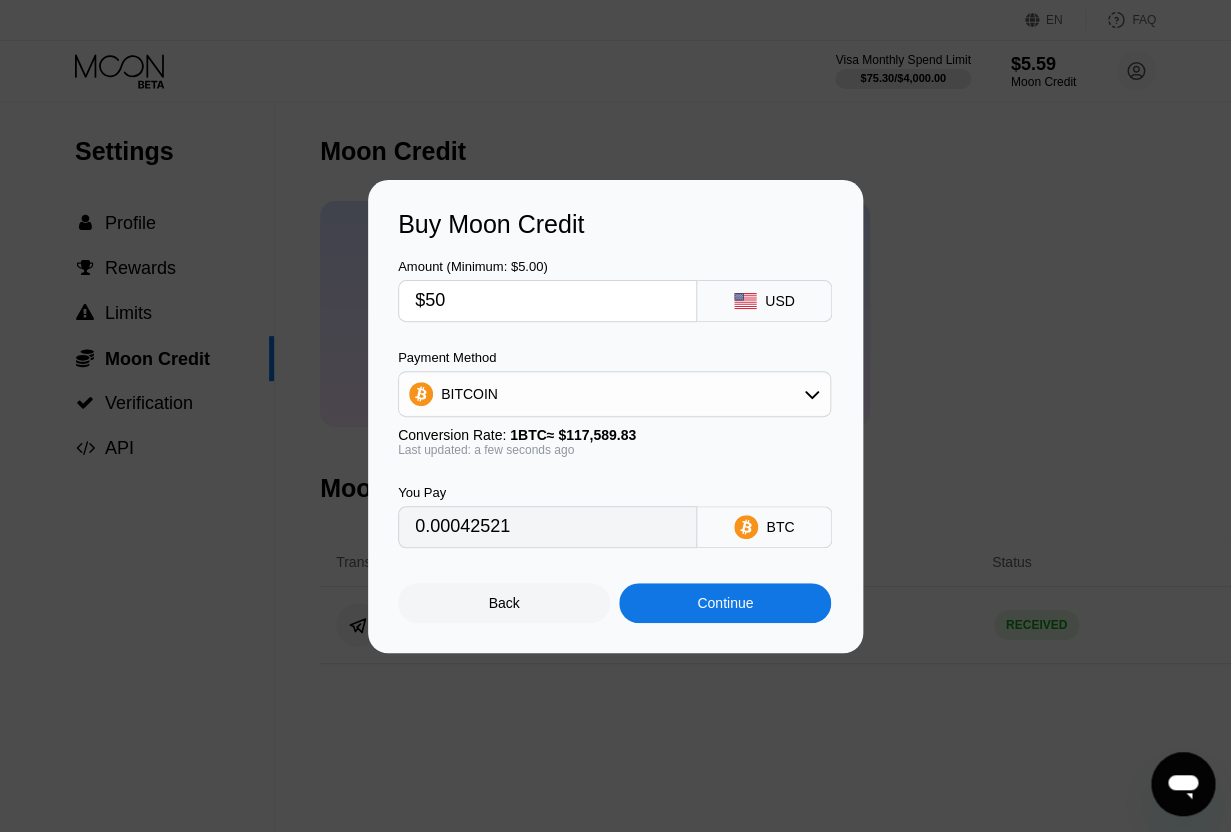 type on "$50" 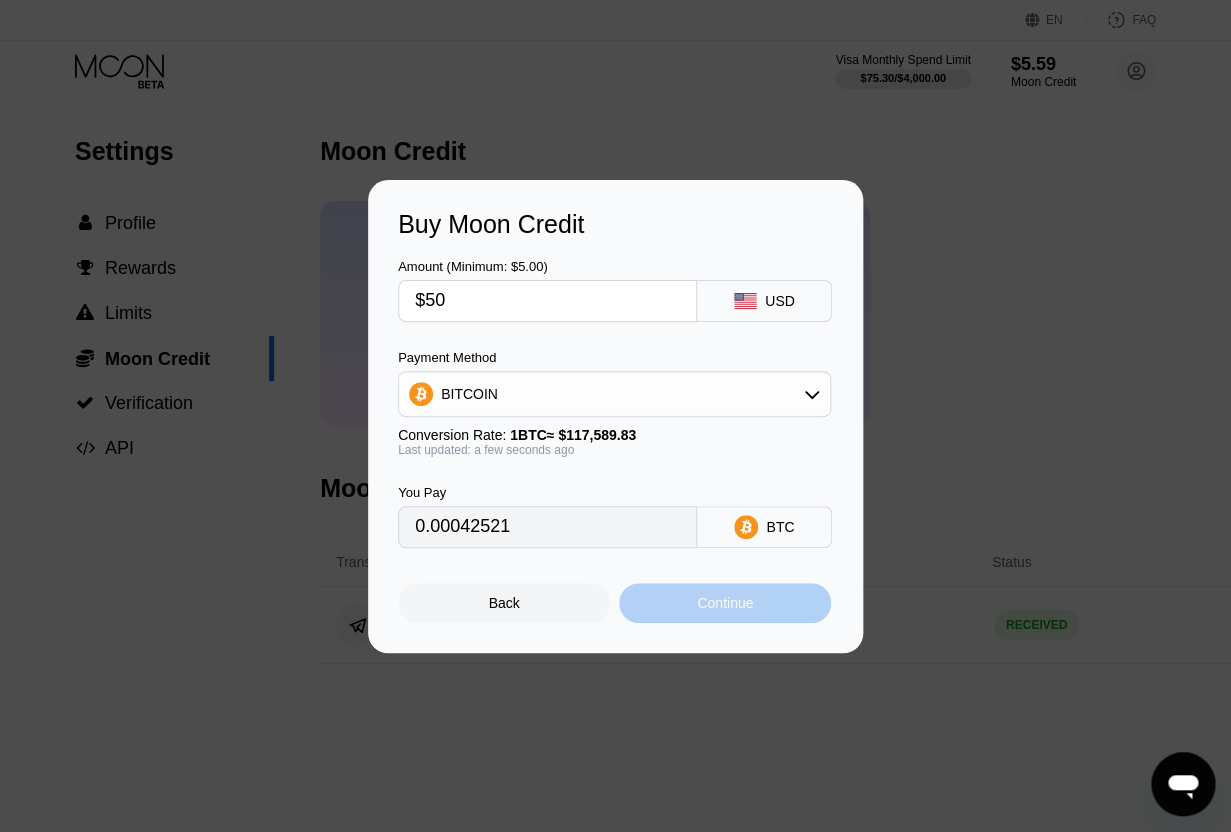 click on "Continue" at bounding box center (725, 603) 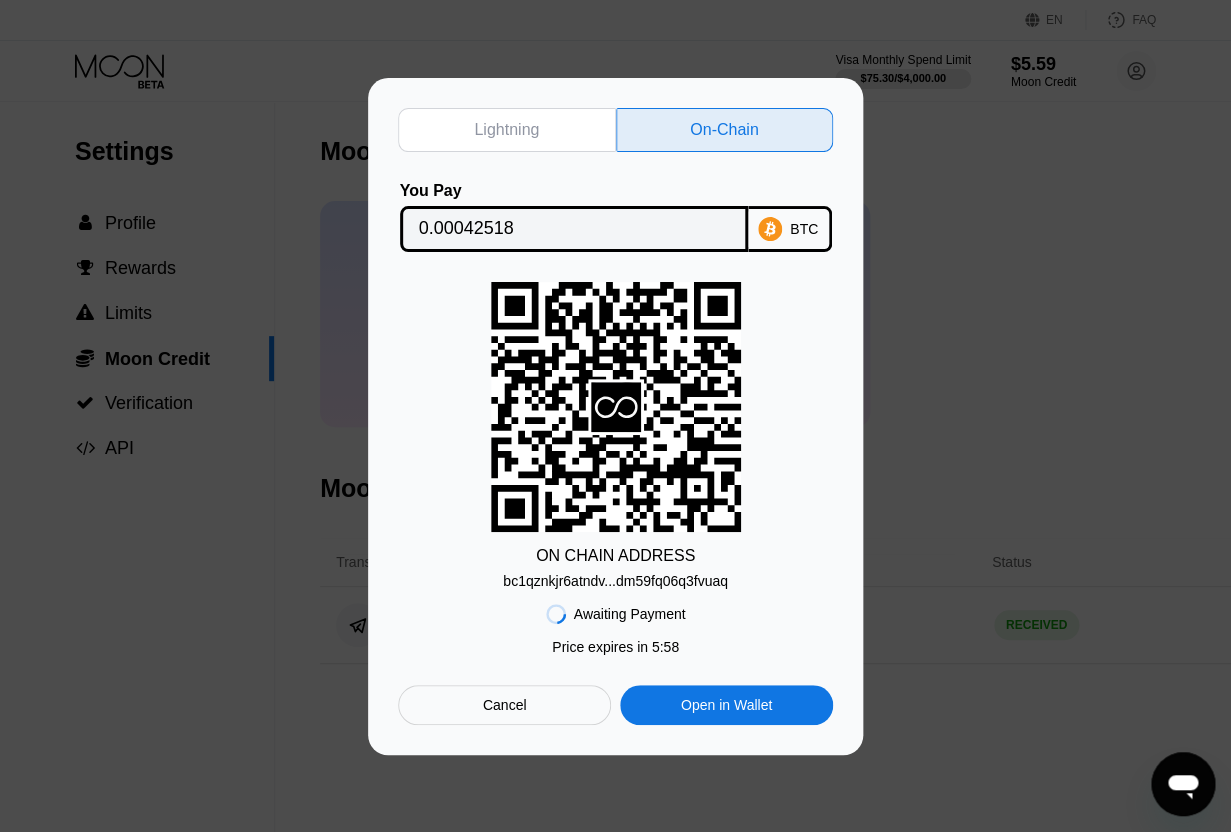 click on "Lightning" at bounding box center [507, 130] 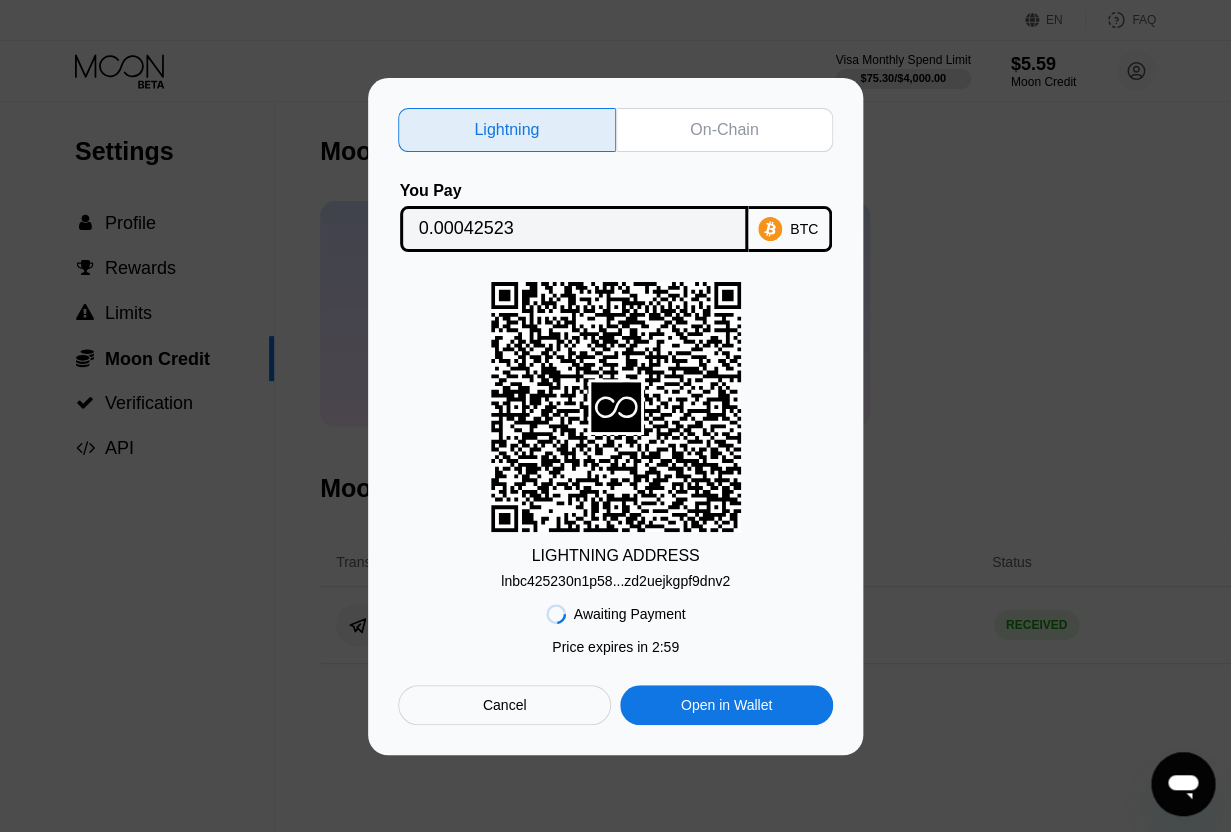 click on "On-Chain" at bounding box center (725, 130) 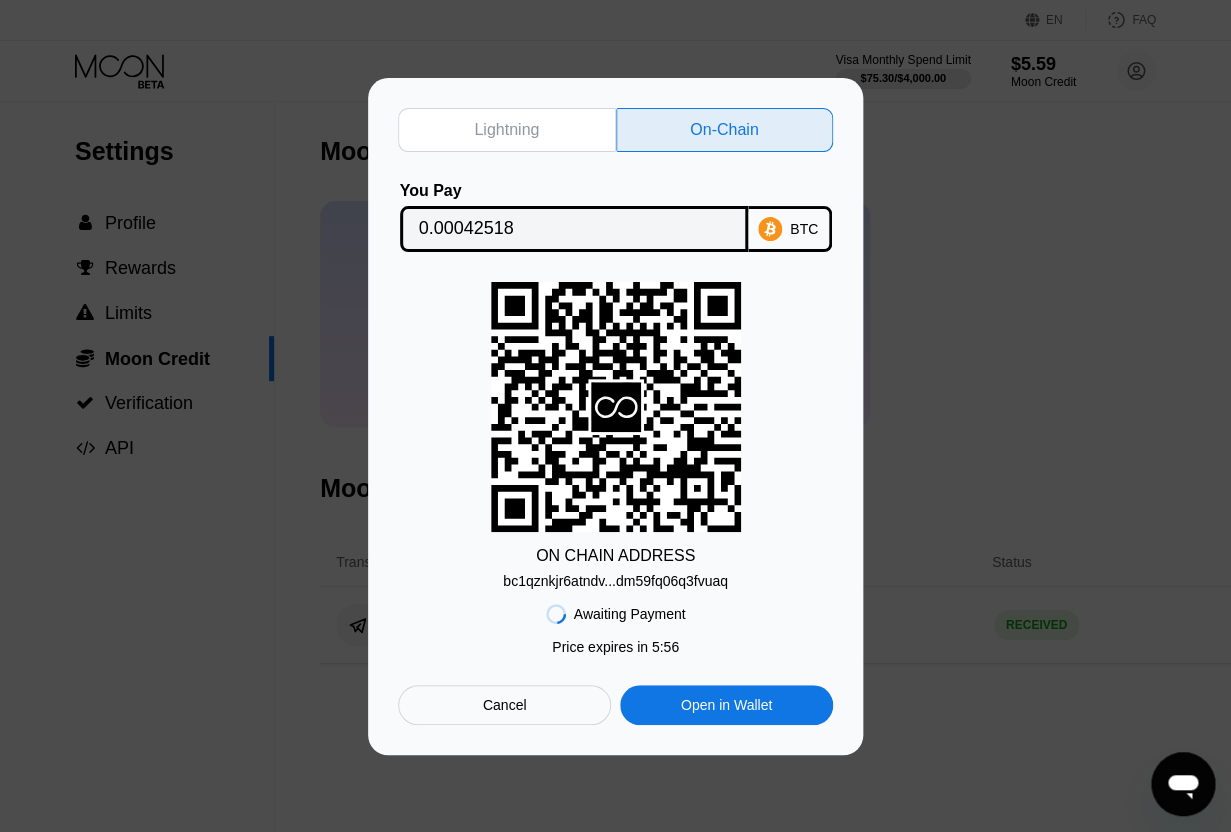 click on "Lightning On-Chain You Pay 0.00042518 BTC ON CHAIN   ADDRESS bc1qznkjr6atndv...dm59fq06q3fvuaq Awaiting Payment Price expires in   2 : 58 Price expires in   5 : 56 Cancel Open in Wallet" at bounding box center [615, 416] 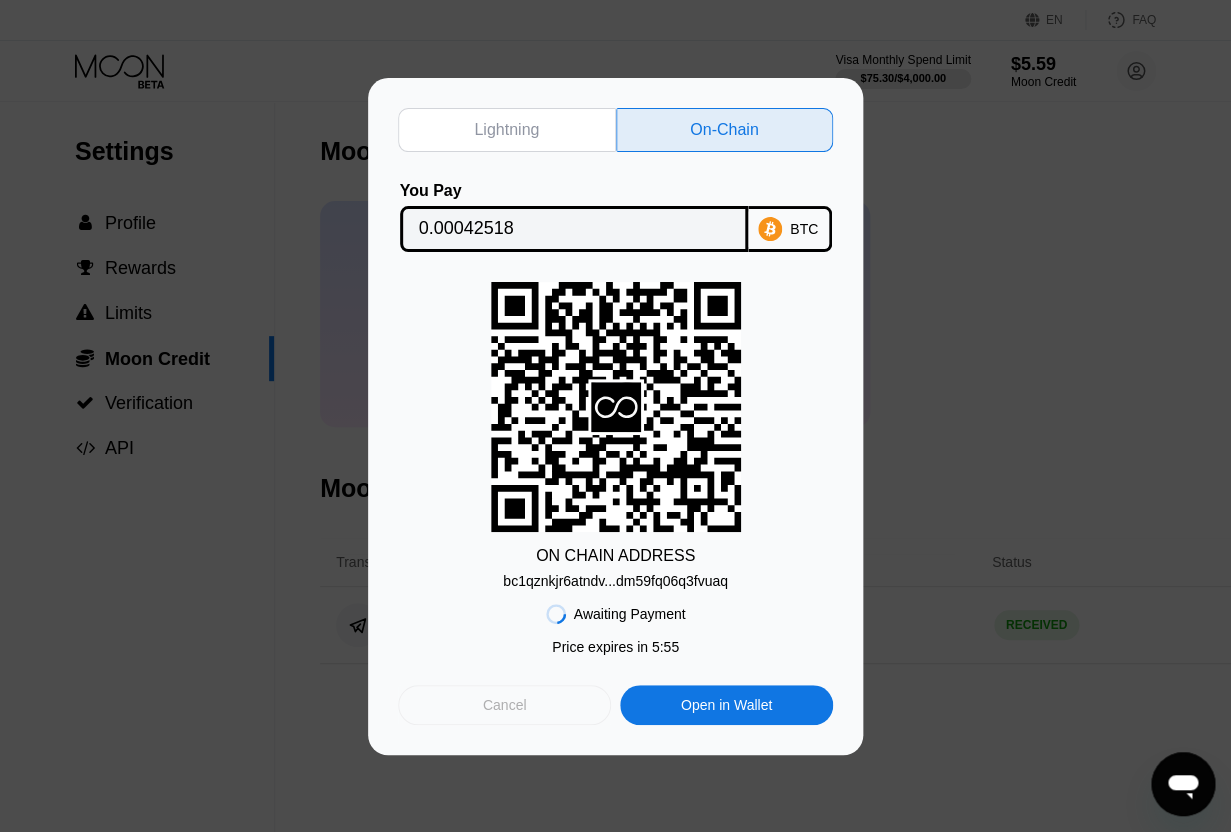click on "Cancel" at bounding box center (504, 705) 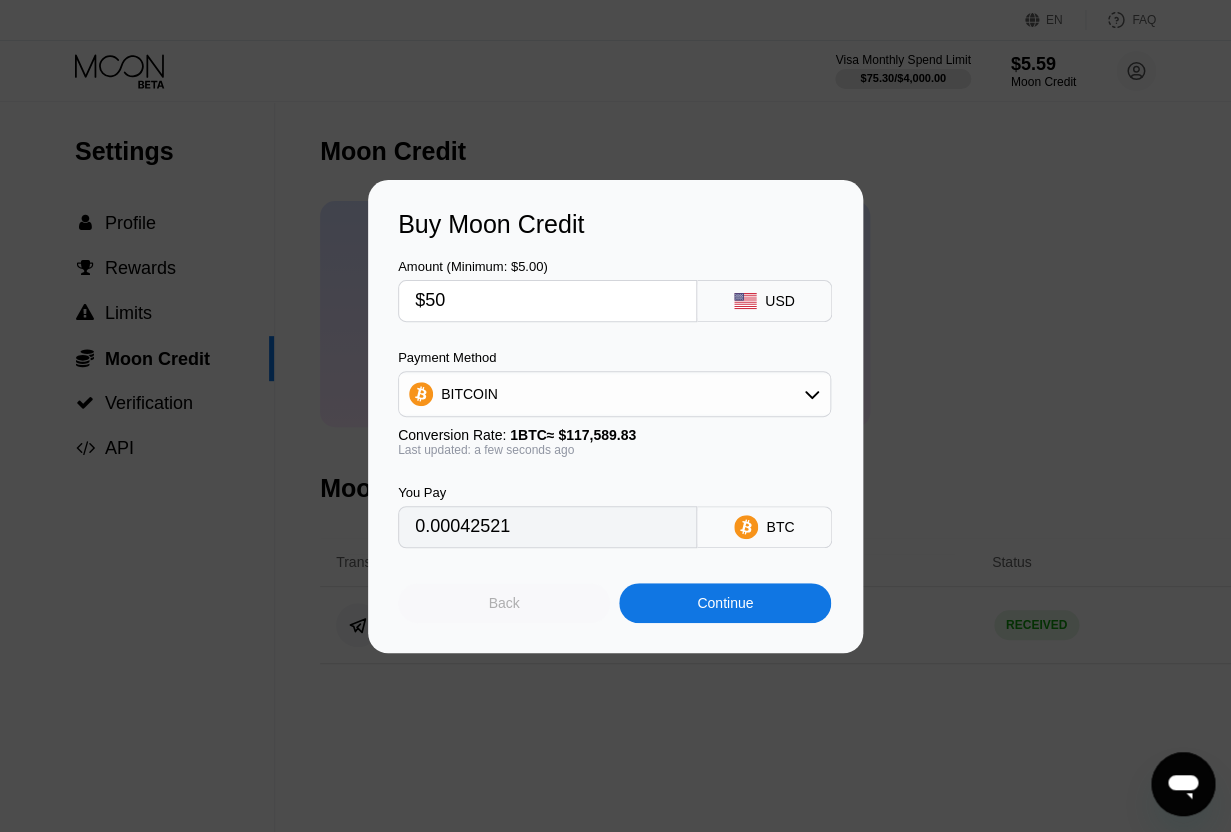 click on "Back" at bounding box center [504, 603] 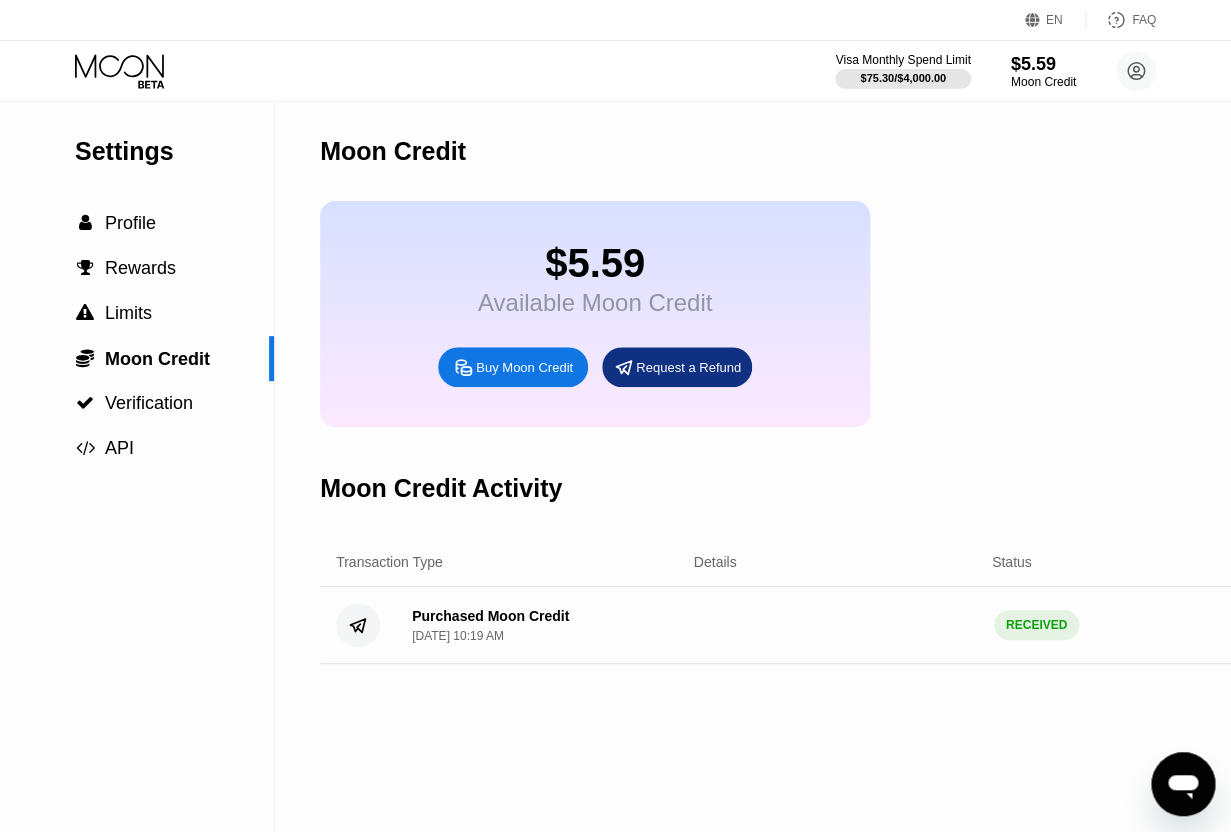 click on "$5.59 Available Moon Credit Buy Moon Credit Request a Refund" at bounding box center [842, 314] 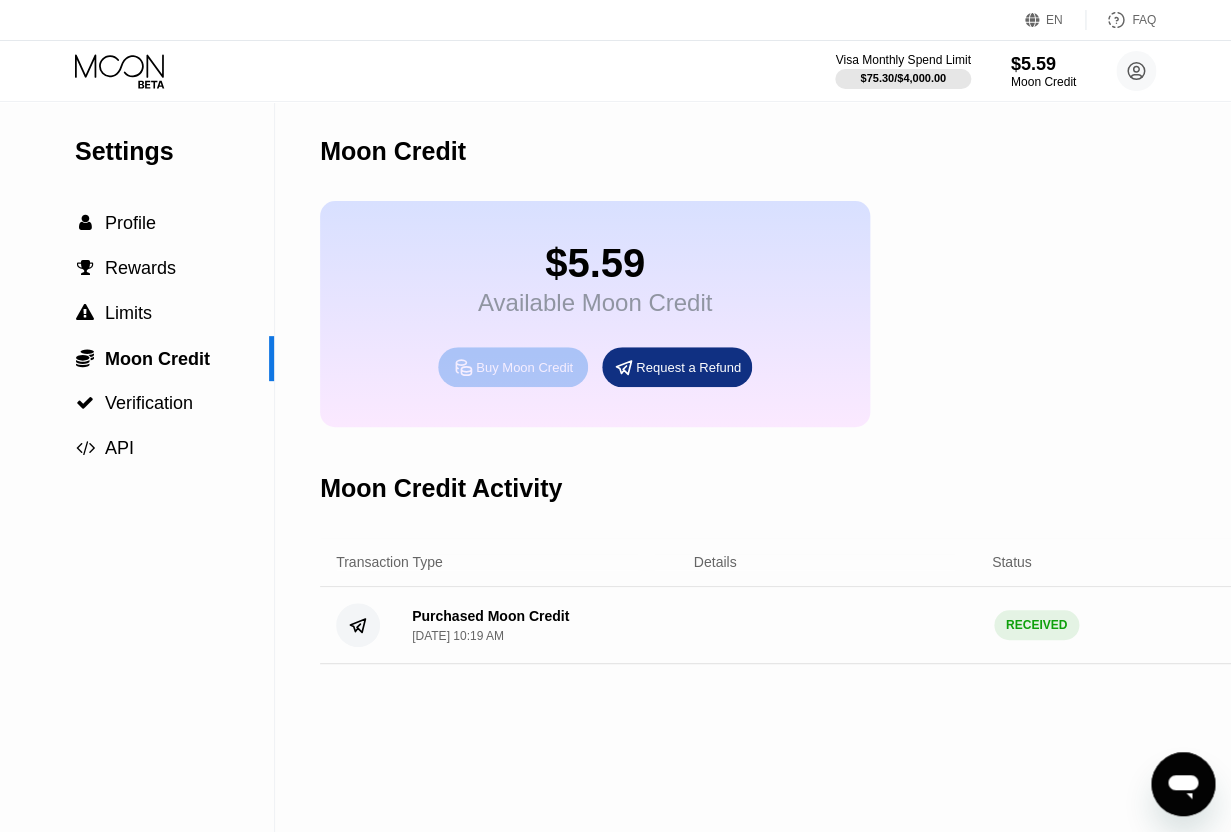 click on "Buy Moon Credit" at bounding box center [513, 367] 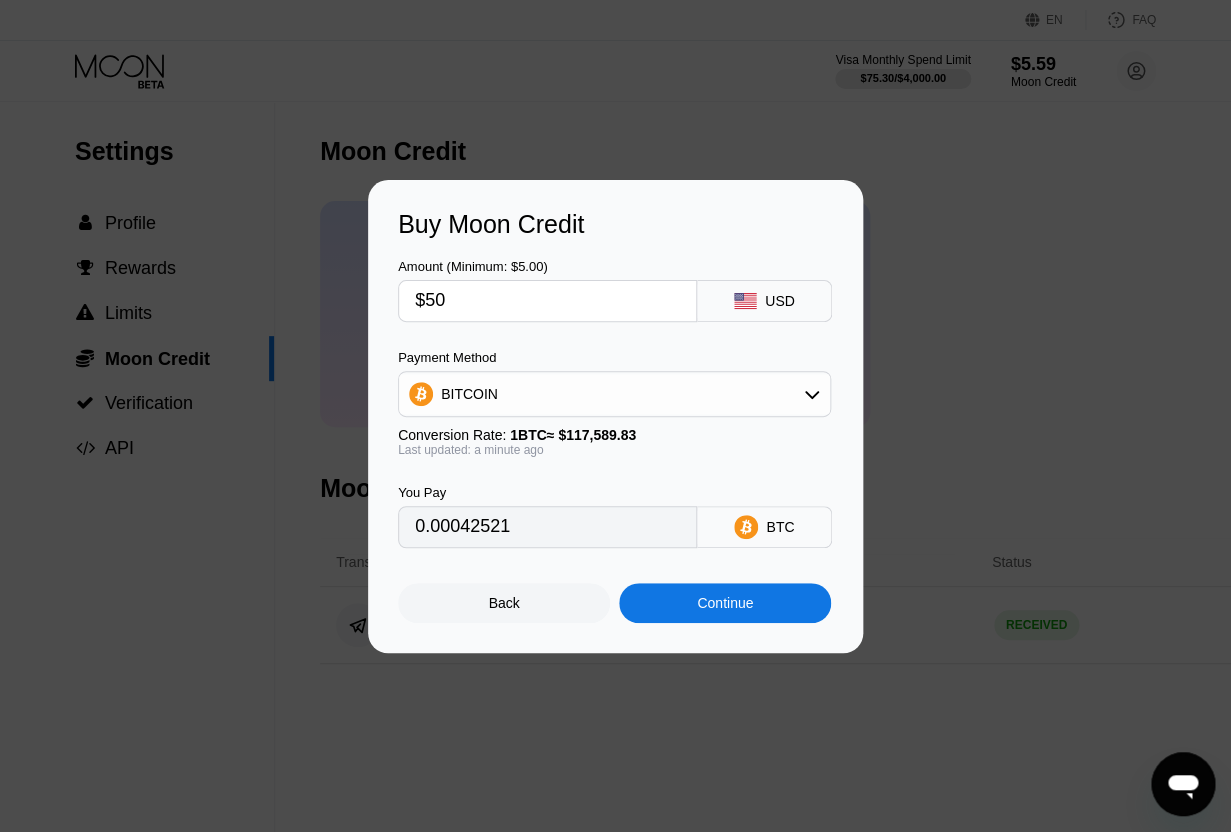 click at bounding box center [615, 416] 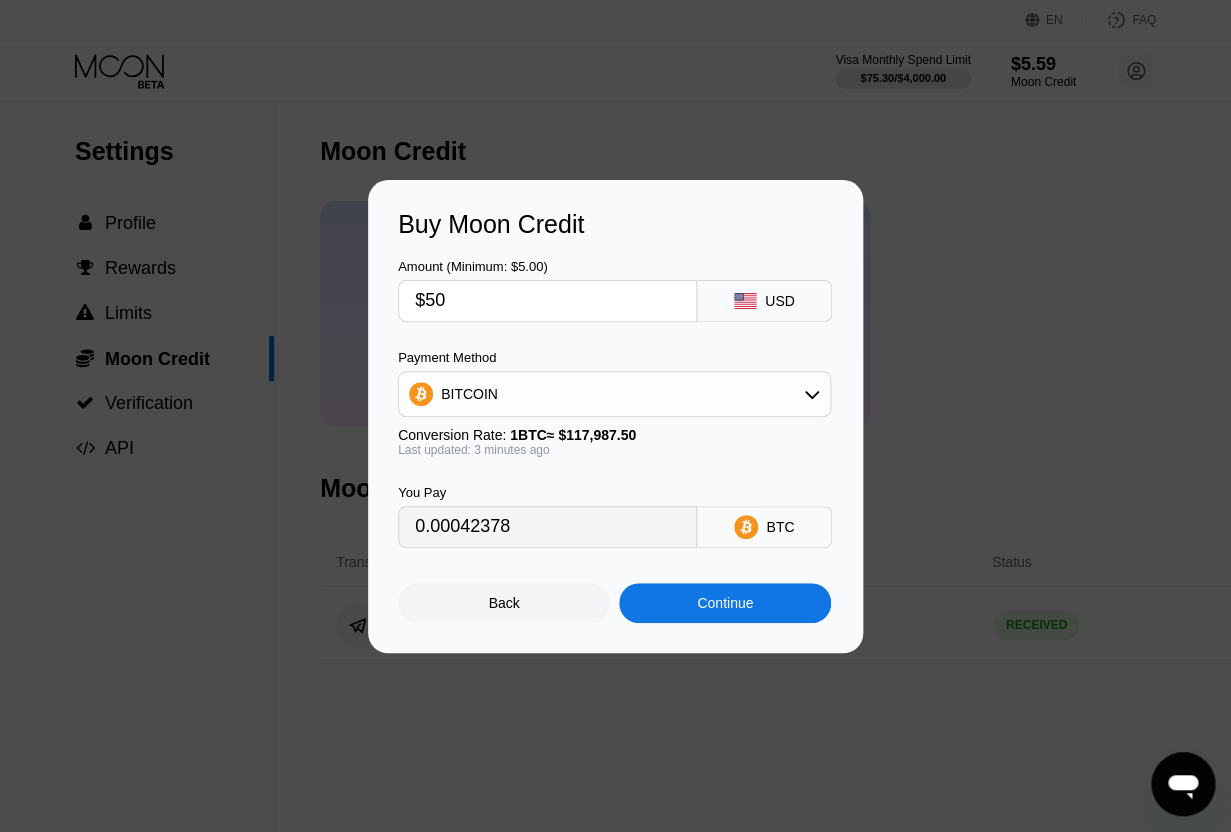 type on "0.00042355" 